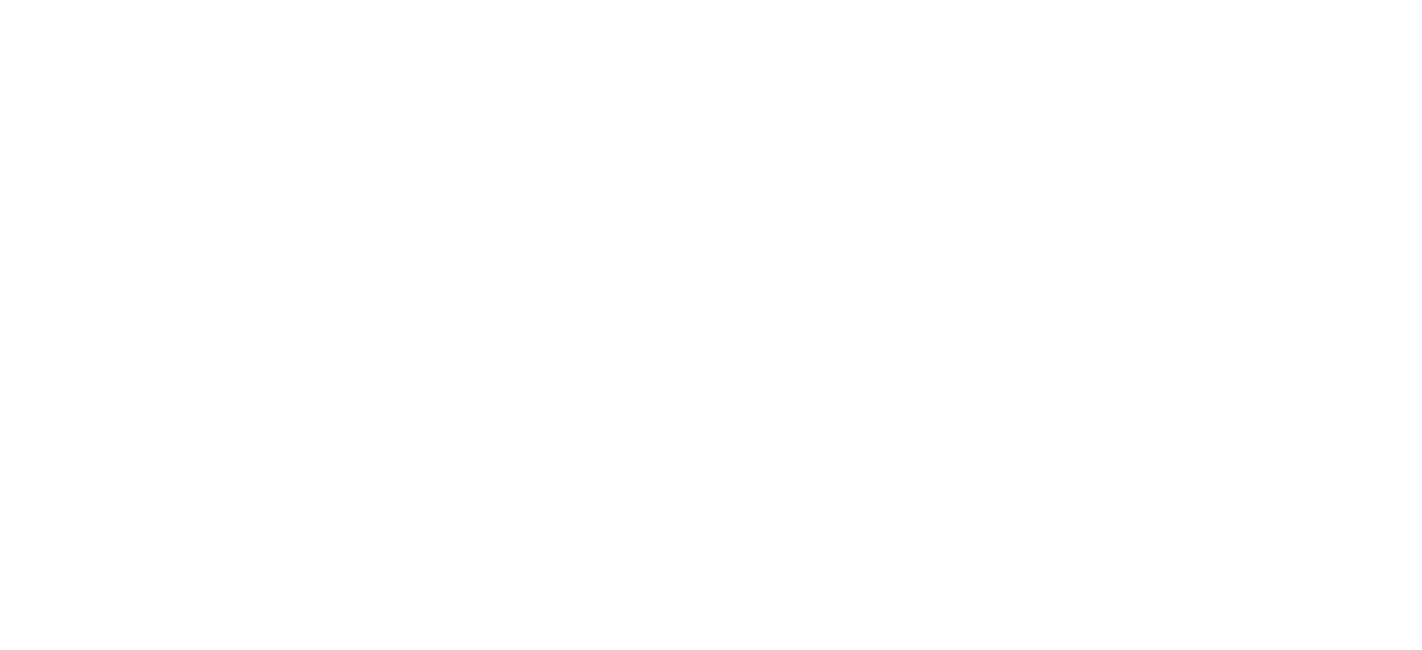 scroll, scrollTop: 0, scrollLeft: 0, axis: both 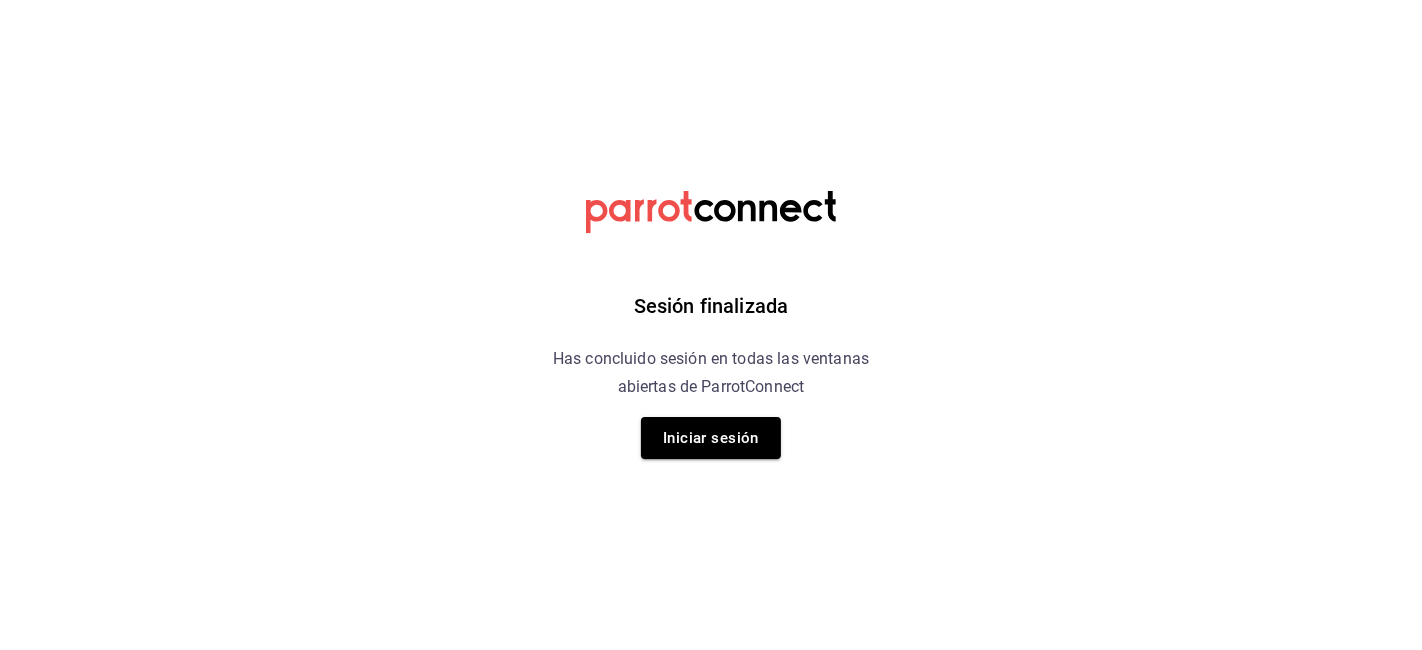 click on "Sesión finalizada Has concluido sesión en todas las ventanas abiertas de ParrotConnect Iniciar sesión" at bounding box center (711, 325) 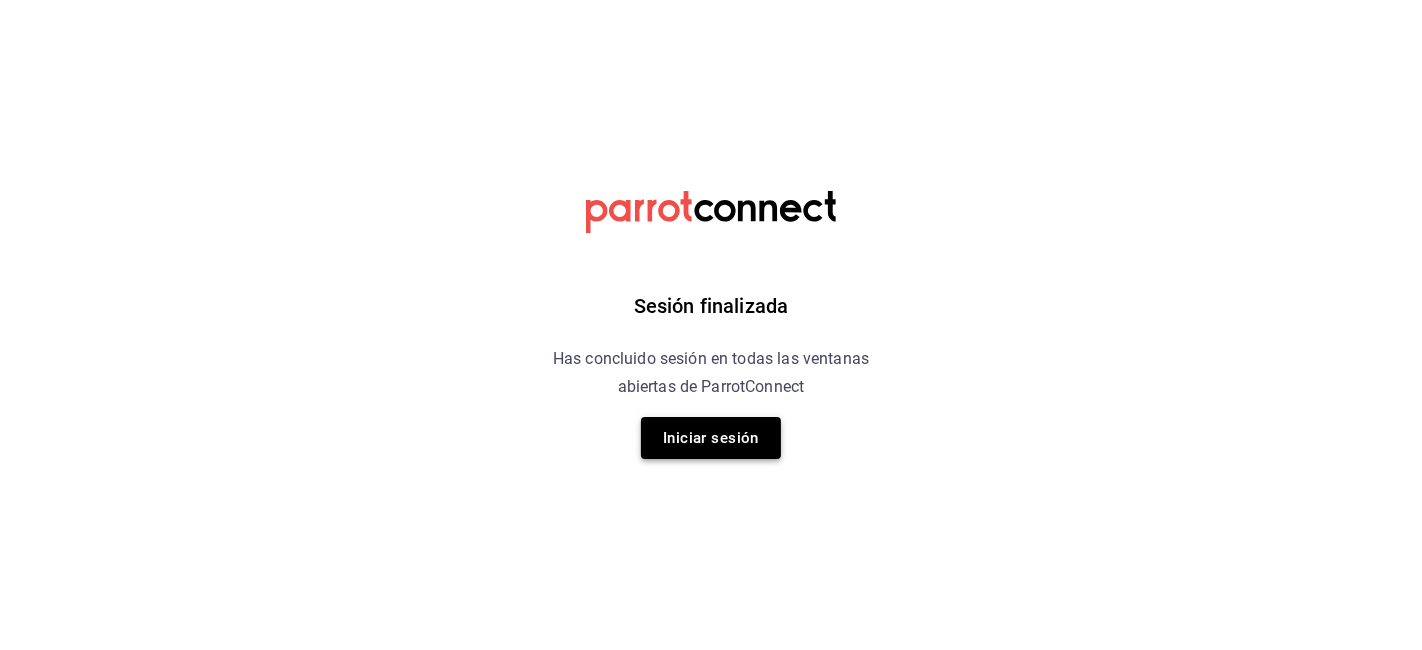click on "Iniciar sesión" at bounding box center (711, 438) 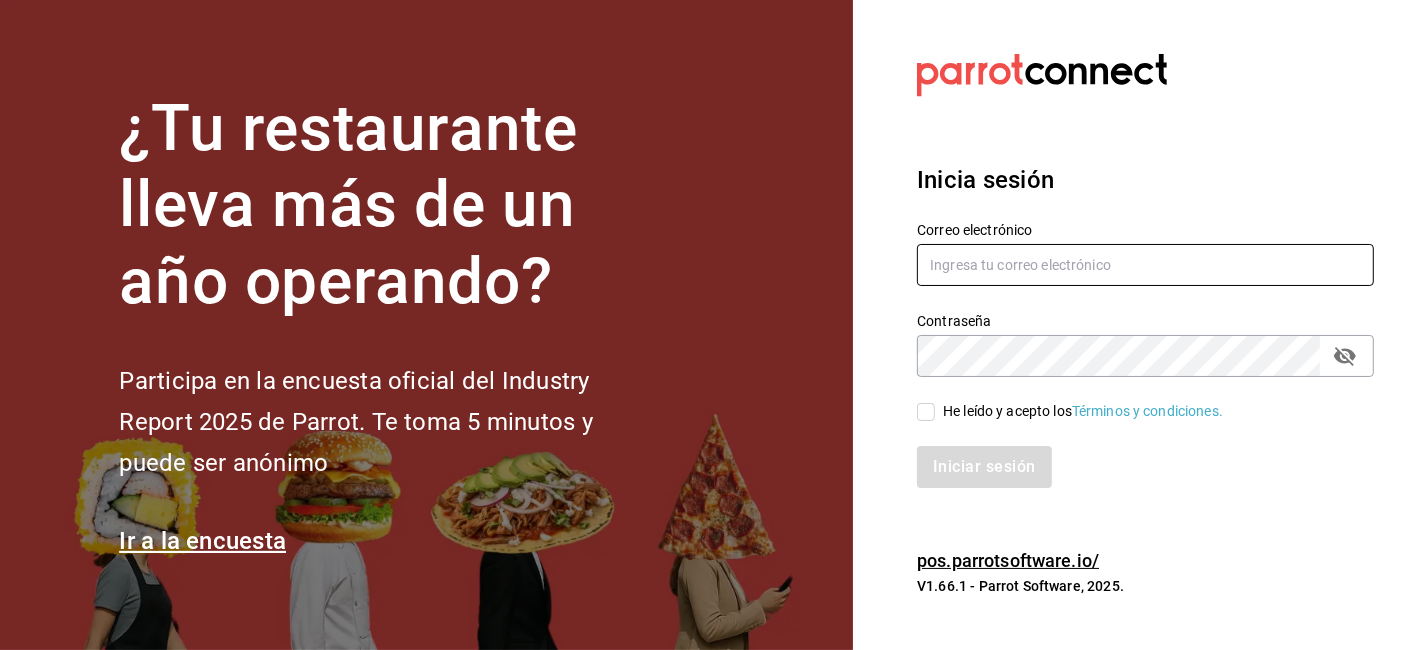 click at bounding box center (1145, 265) 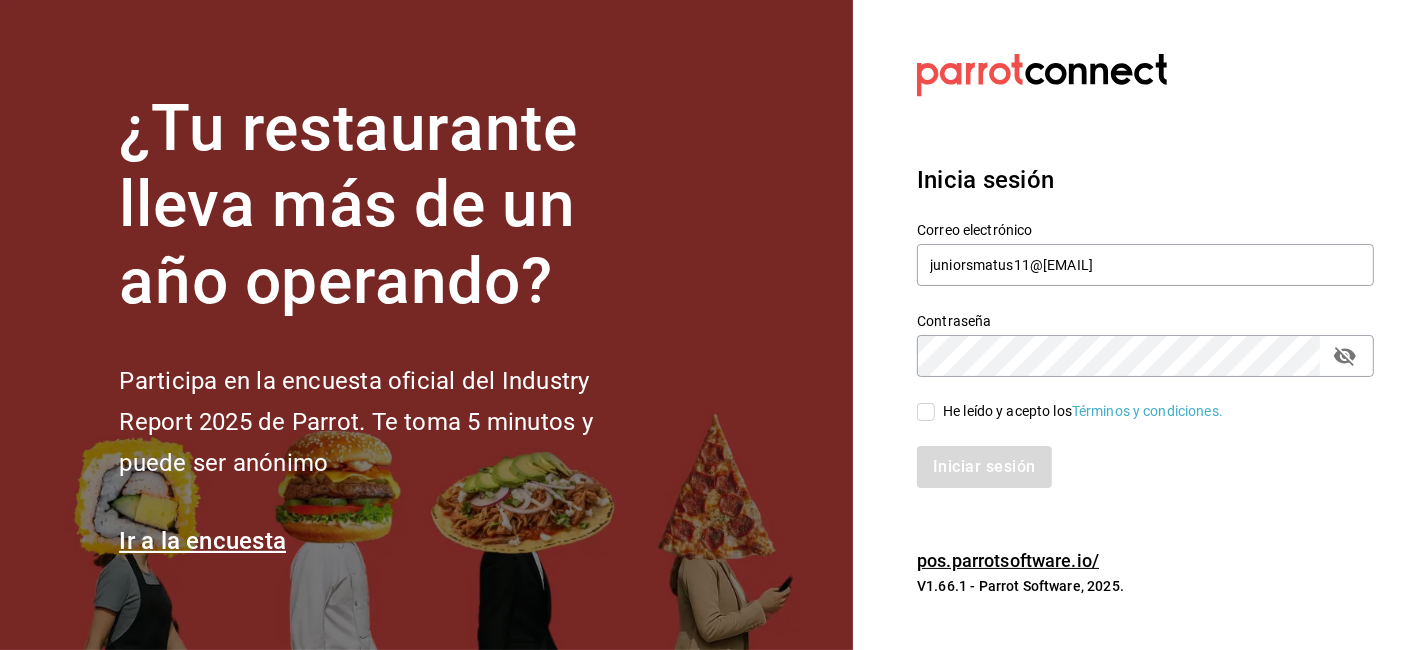 click on "Correo electrónico juliorsmatus11@gmail.com Contraseña Contraseña He leído y acepto los  Términos y condiciones. Iniciar sesión" at bounding box center [1133, 343] 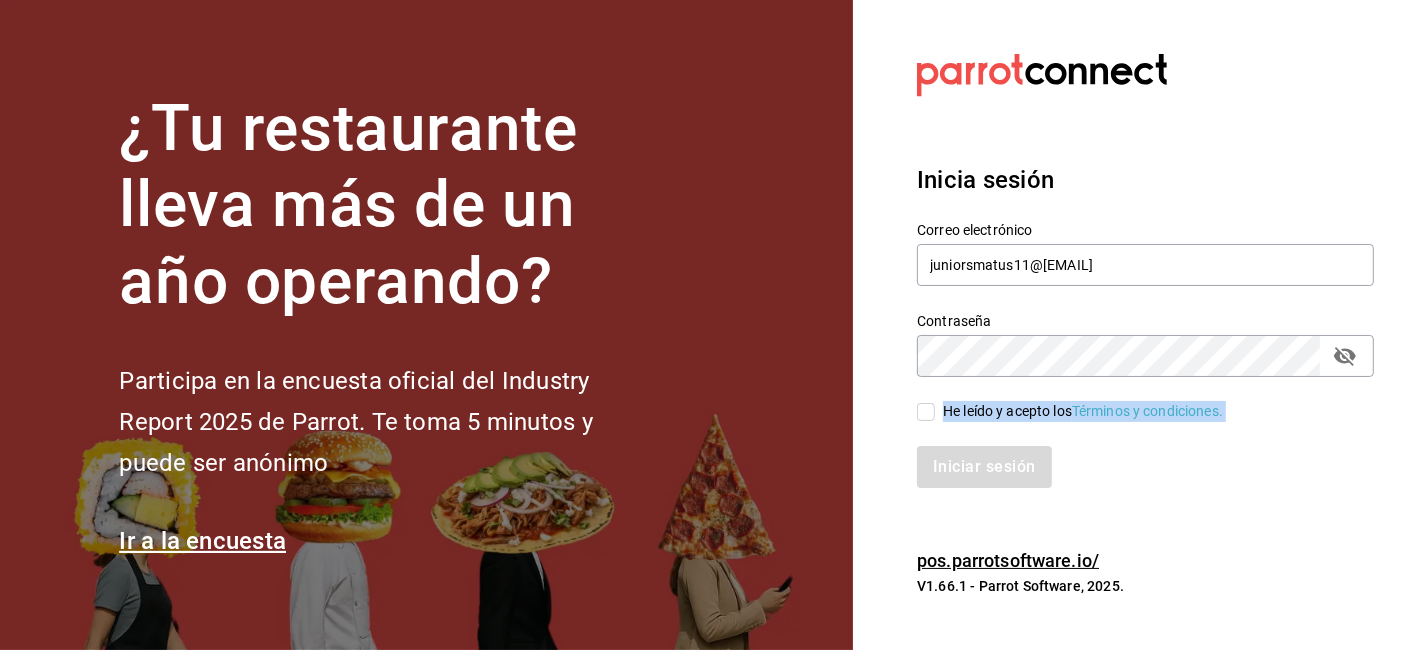 click on "He leído y acepto los  Términos y condiciones." at bounding box center (926, 412) 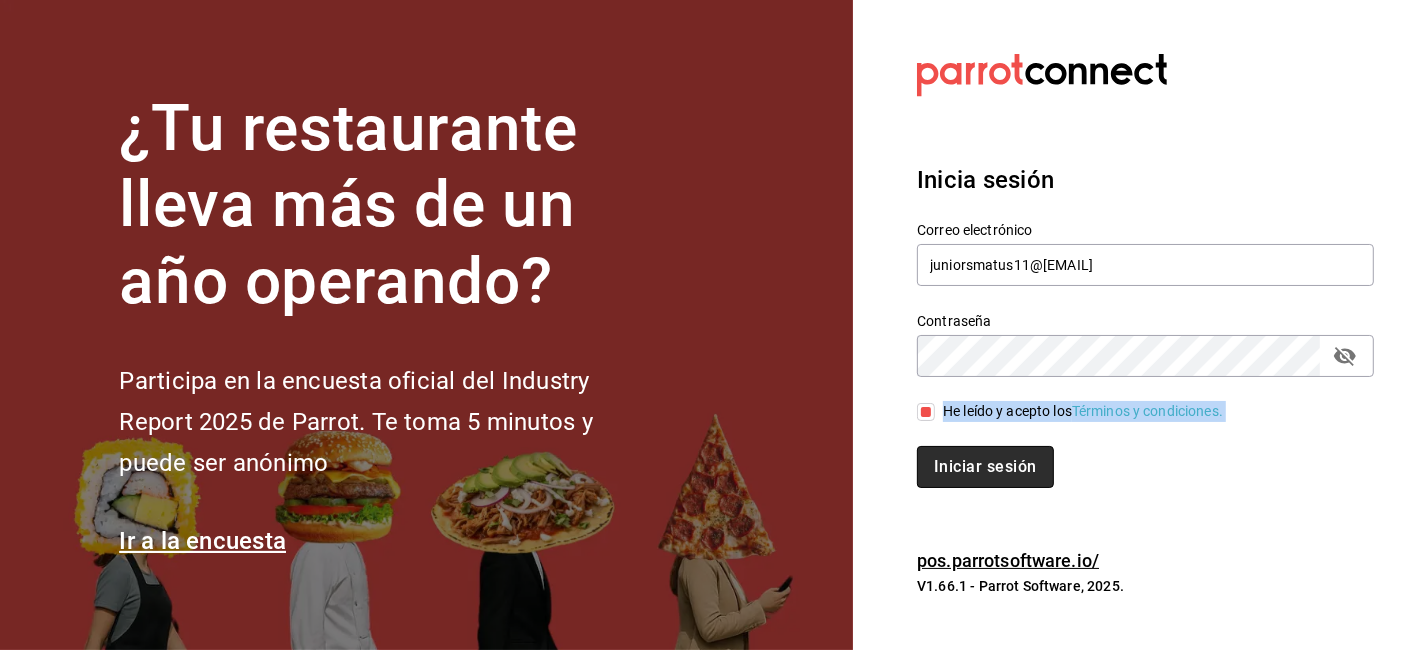 click on "Iniciar sesión" at bounding box center [985, 467] 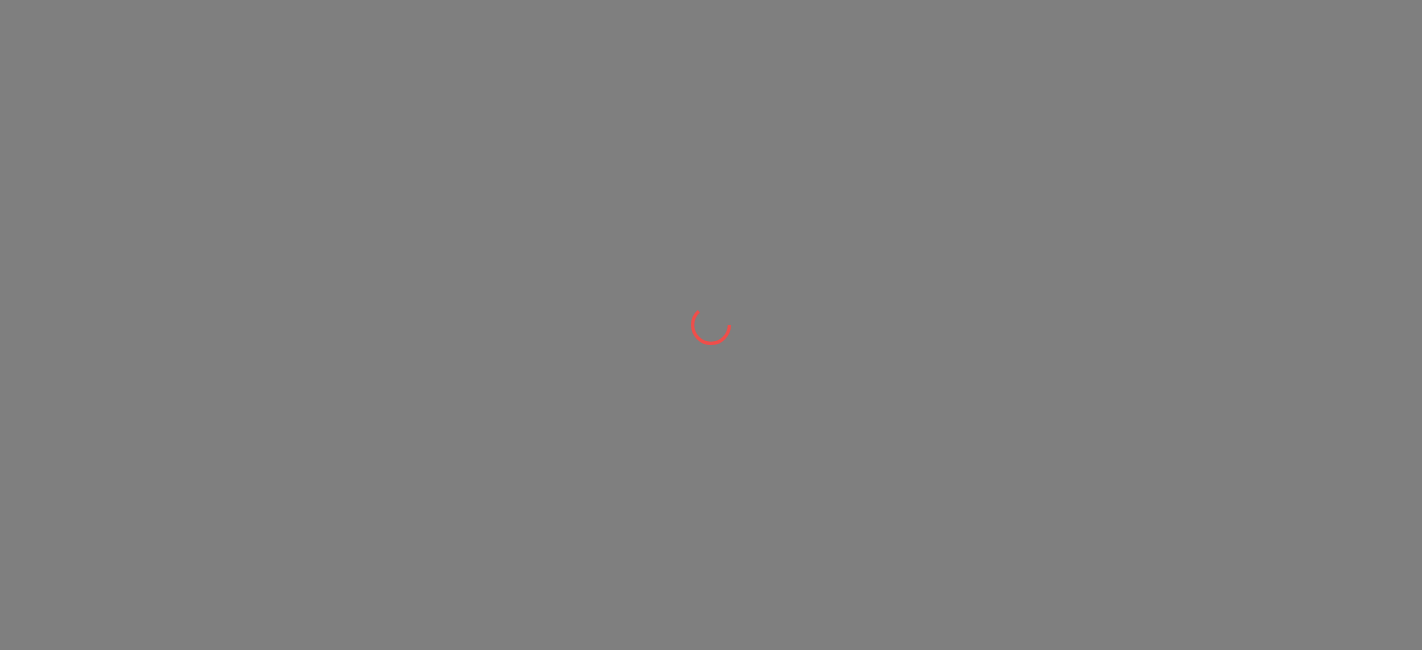scroll, scrollTop: 0, scrollLeft: 0, axis: both 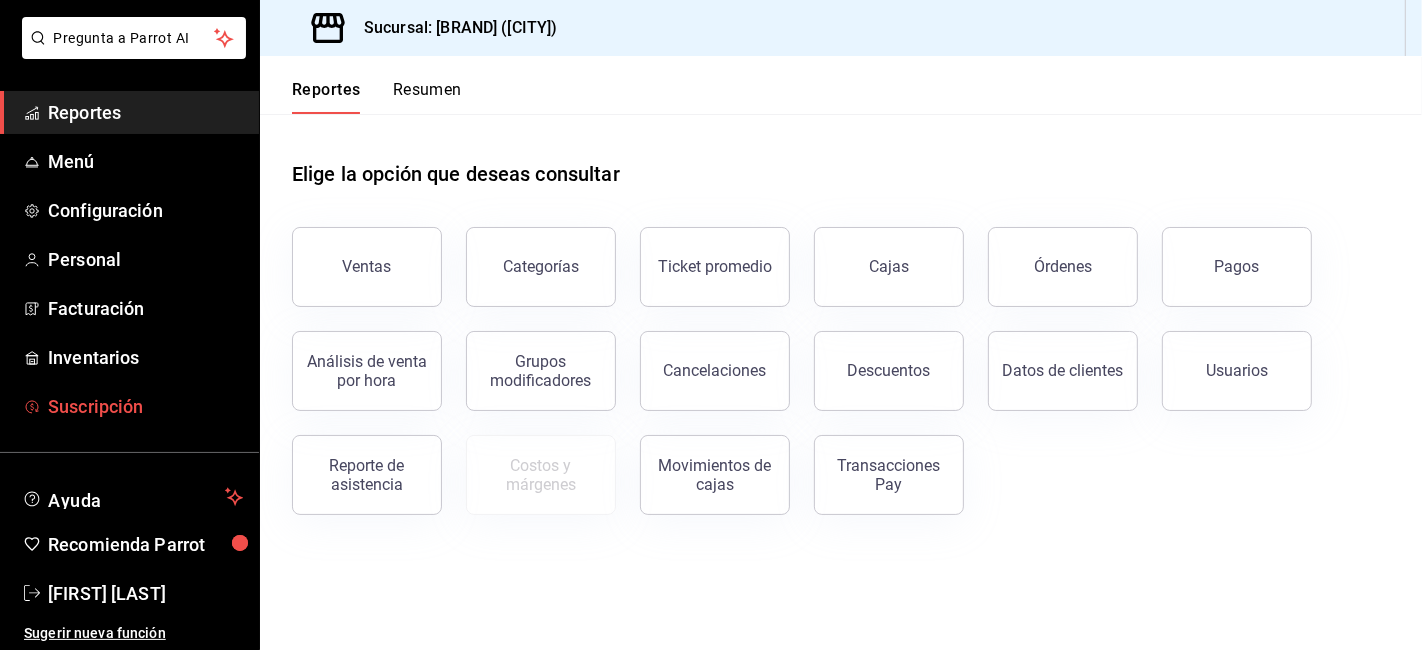 click on "Suscripción" at bounding box center (145, 406) 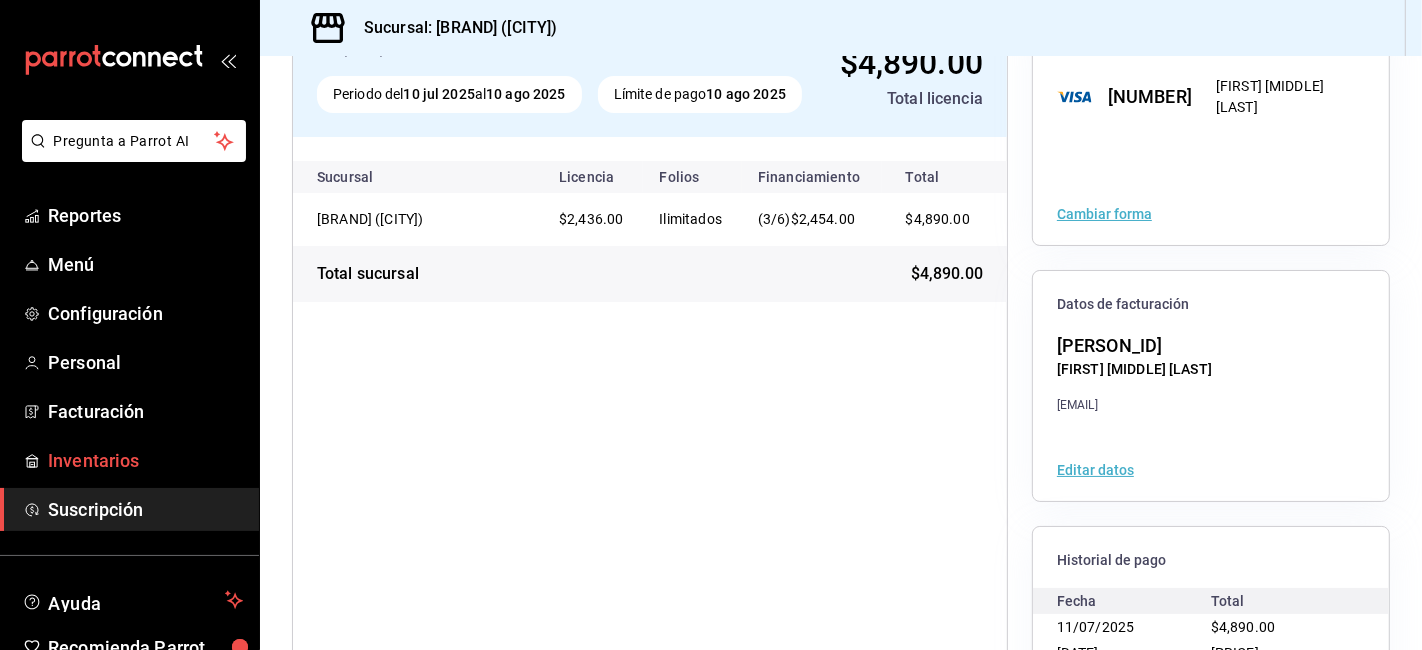 scroll, scrollTop: 0, scrollLeft: 0, axis: both 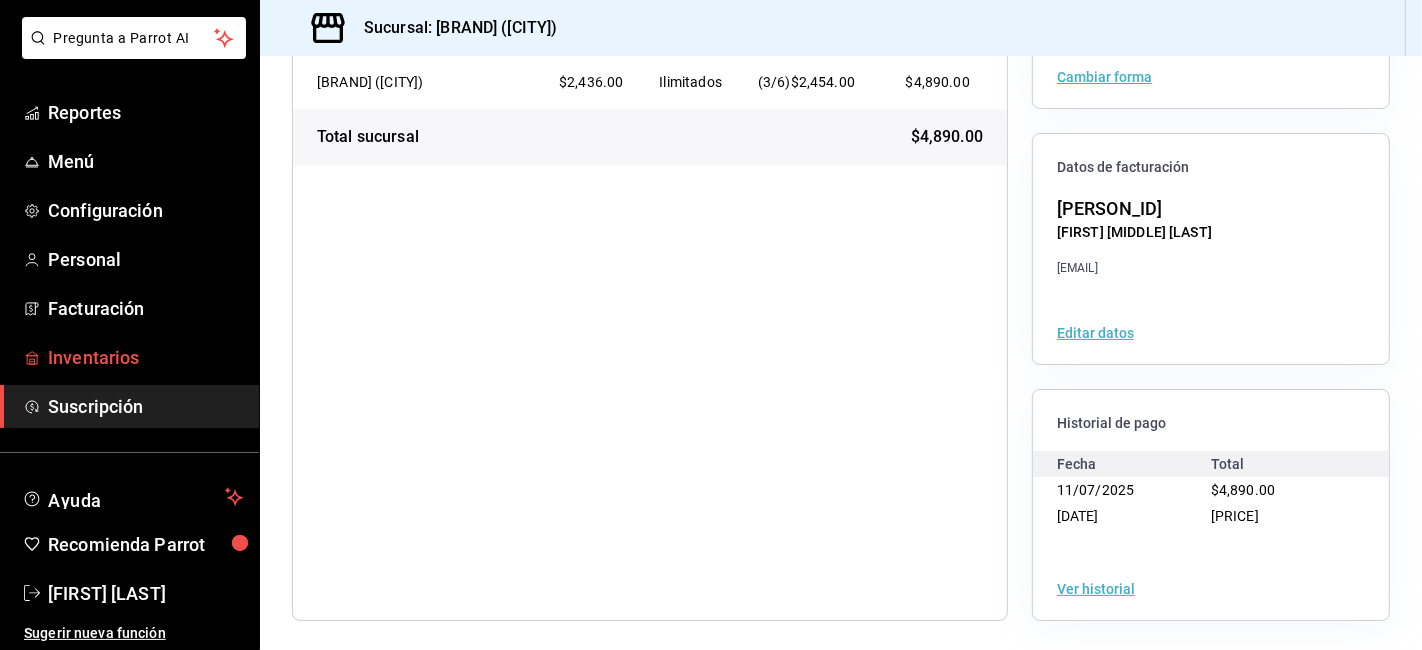 click on "Inventarios" at bounding box center (145, 357) 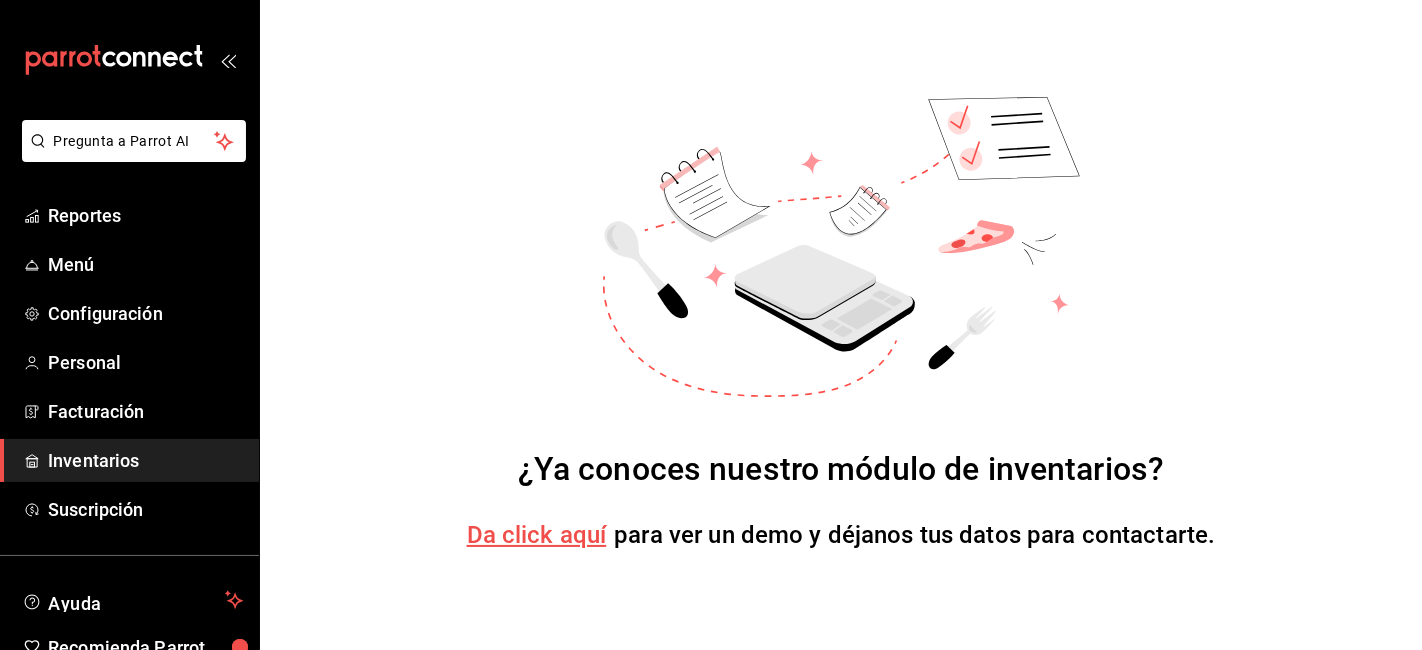 click on "Da click aquí" at bounding box center (537, 535) 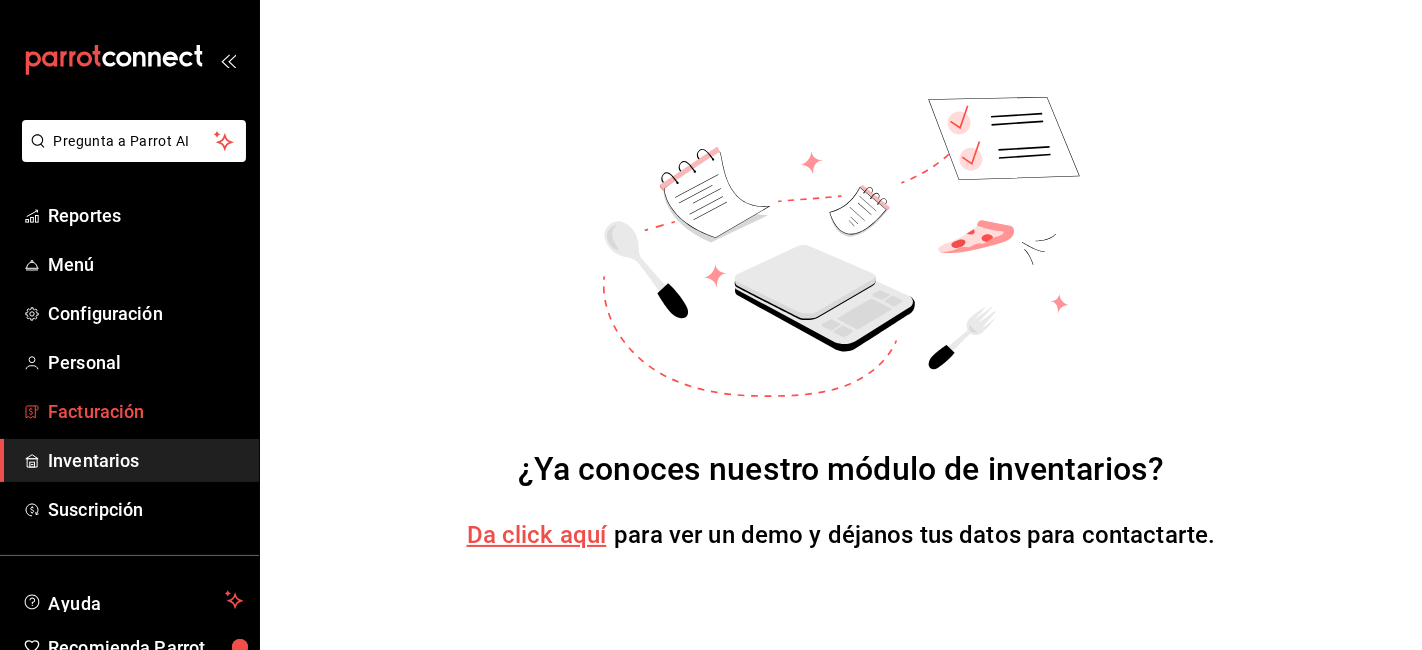 click on "Facturación" at bounding box center (145, 411) 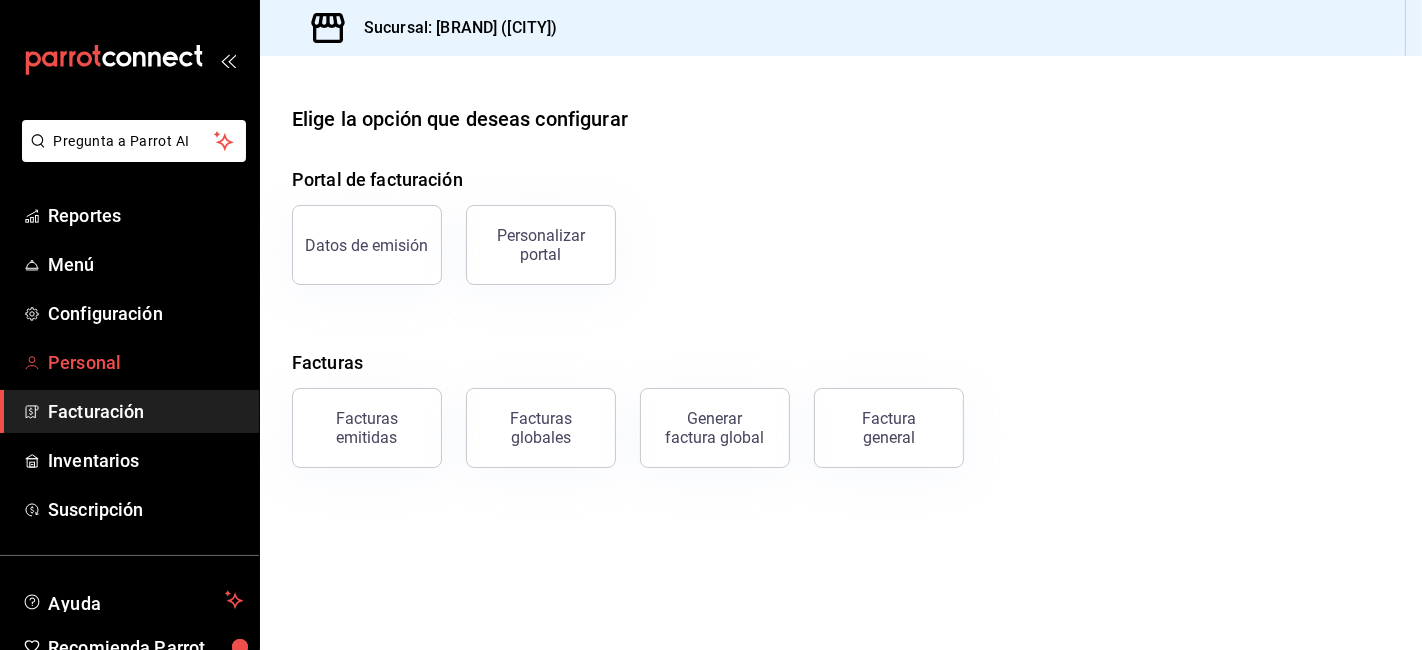 click on "Personal" at bounding box center [129, 362] 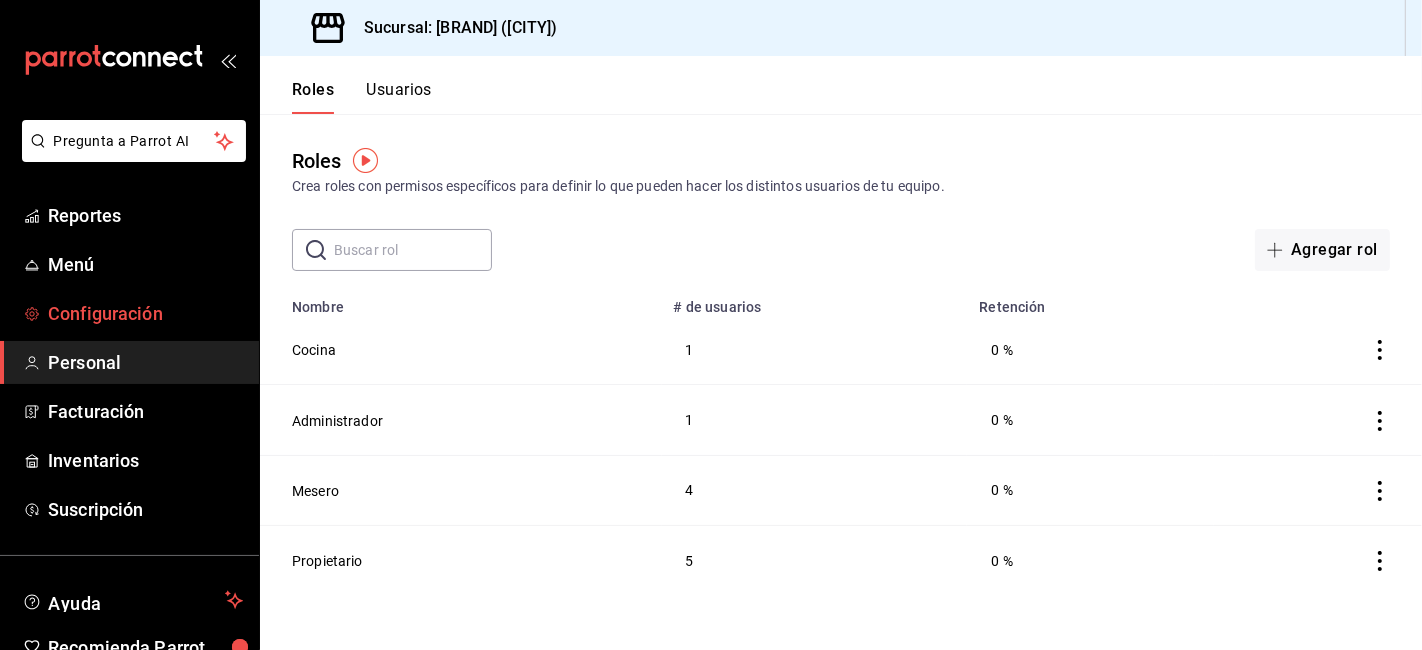 click on "Configuración" at bounding box center (145, 313) 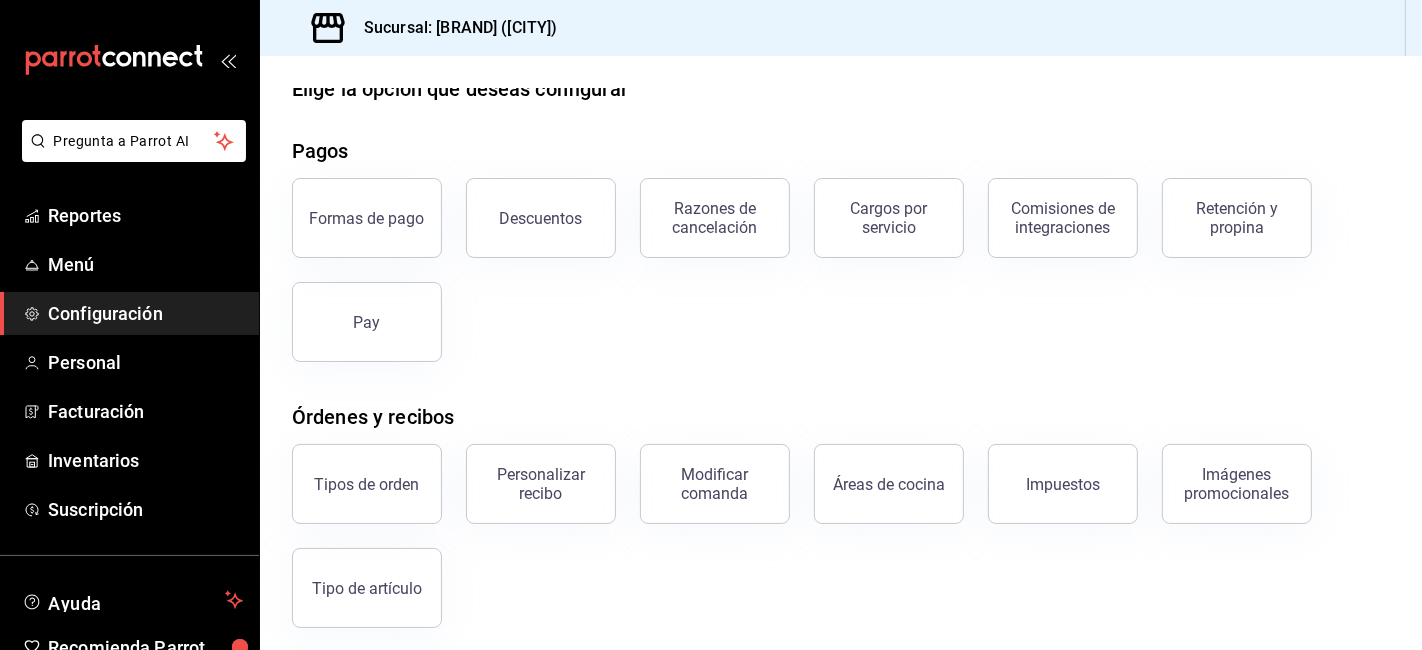 scroll, scrollTop: 0, scrollLeft: 0, axis: both 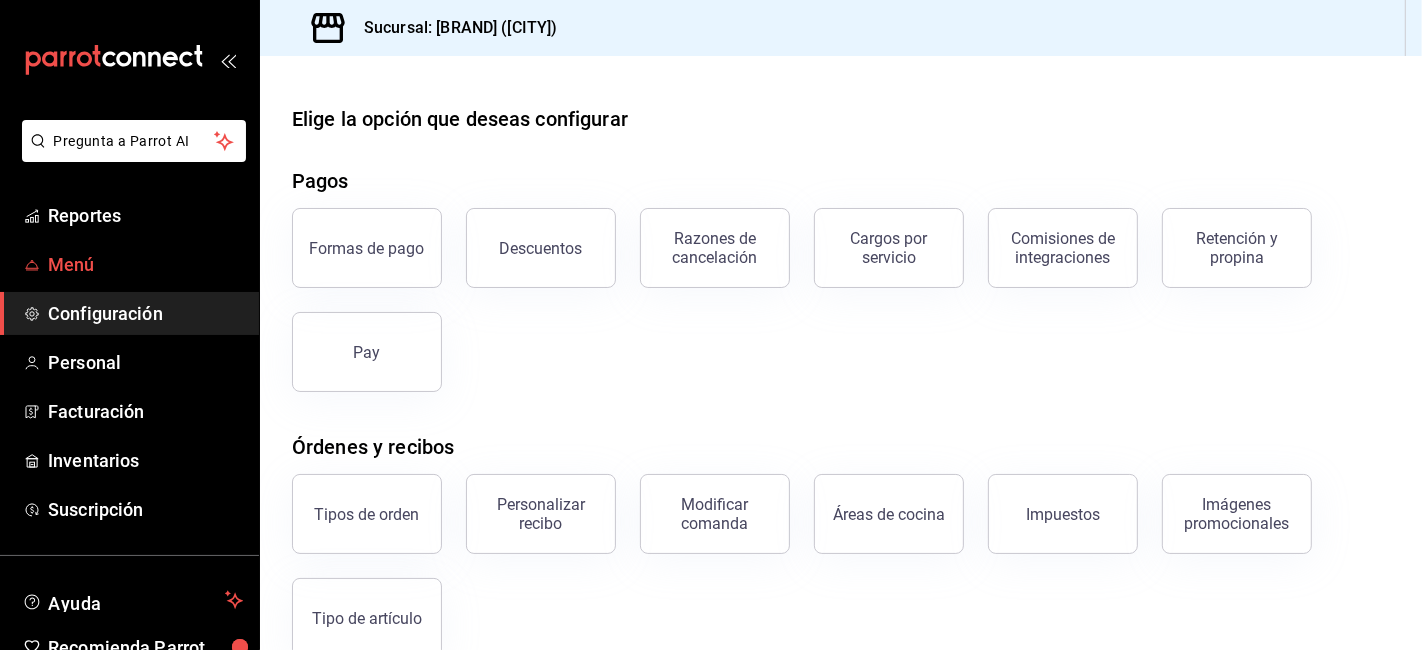 click on "Menú" at bounding box center (129, 264) 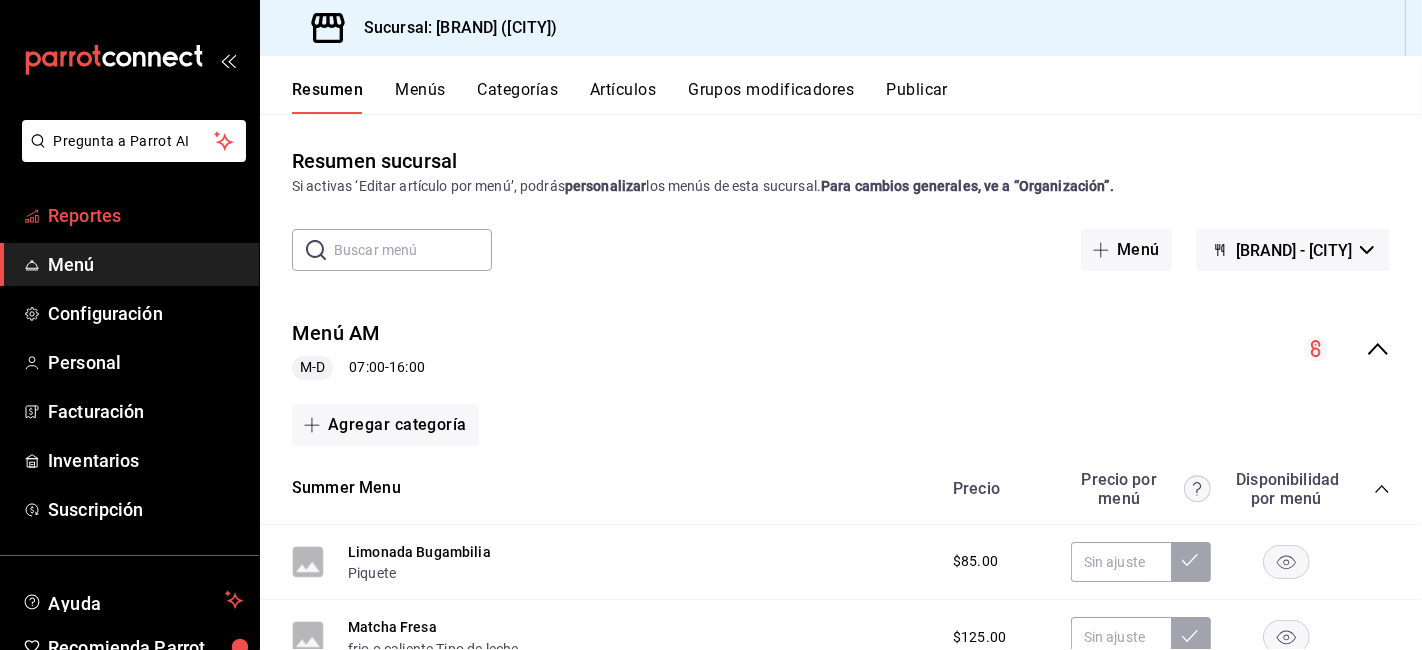 click on "Reportes" at bounding box center (145, 215) 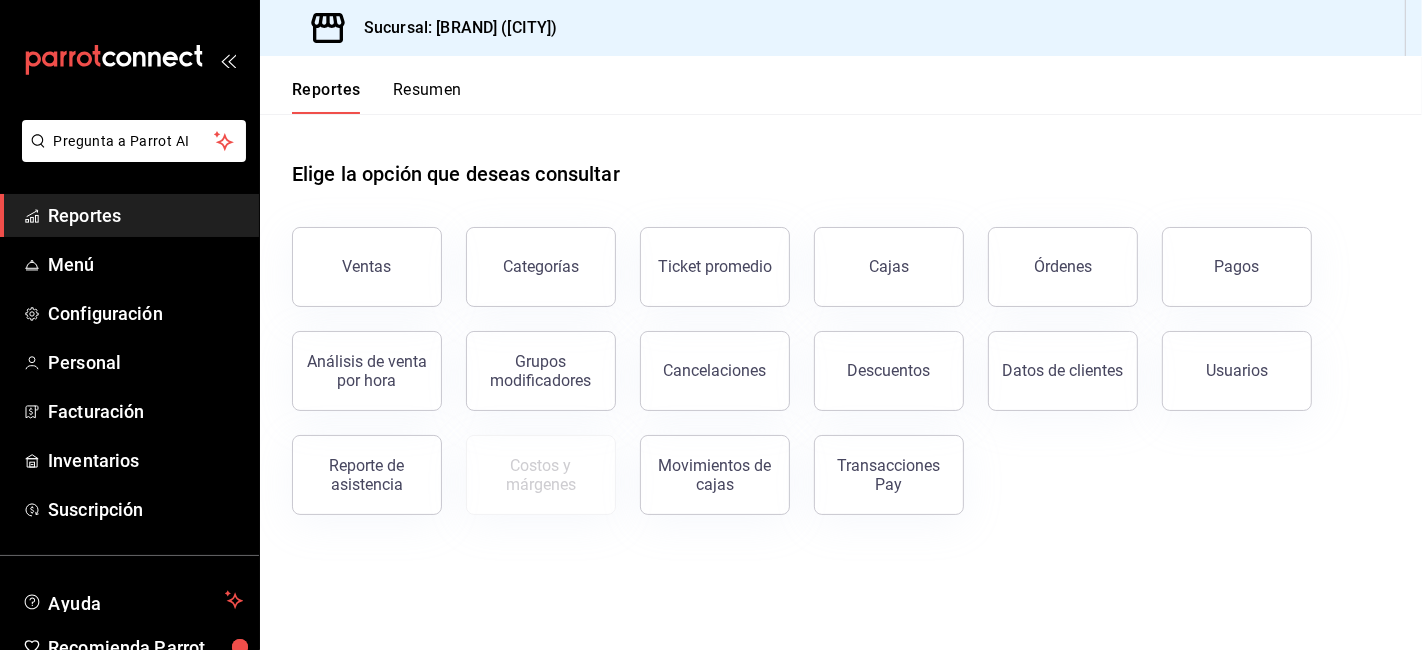 click on "Elige la opción que deseas consultar Ventas Categorías Ticket promedio Cajas Órdenes Pagos Análisis de venta por hora Grupos modificadores Cancelaciones Descuentos Datos de clientes Usuarios Reporte de asistencia Costos y márgenes Movimientos de cajas Transacciones Pay" at bounding box center [841, 382] 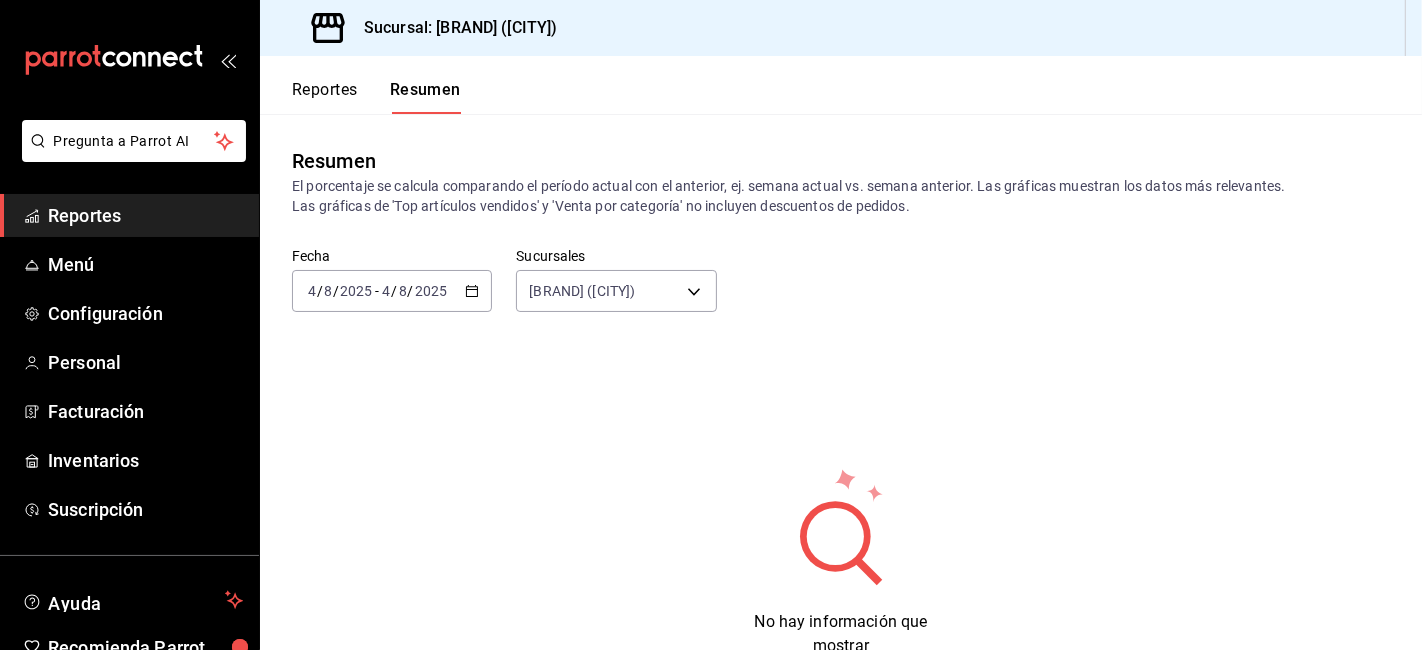 click on "2025-08-04 4 / 8 / 2025 - 2025-08-04 4 / 8 / 2025" at bounding box center (392, 291) 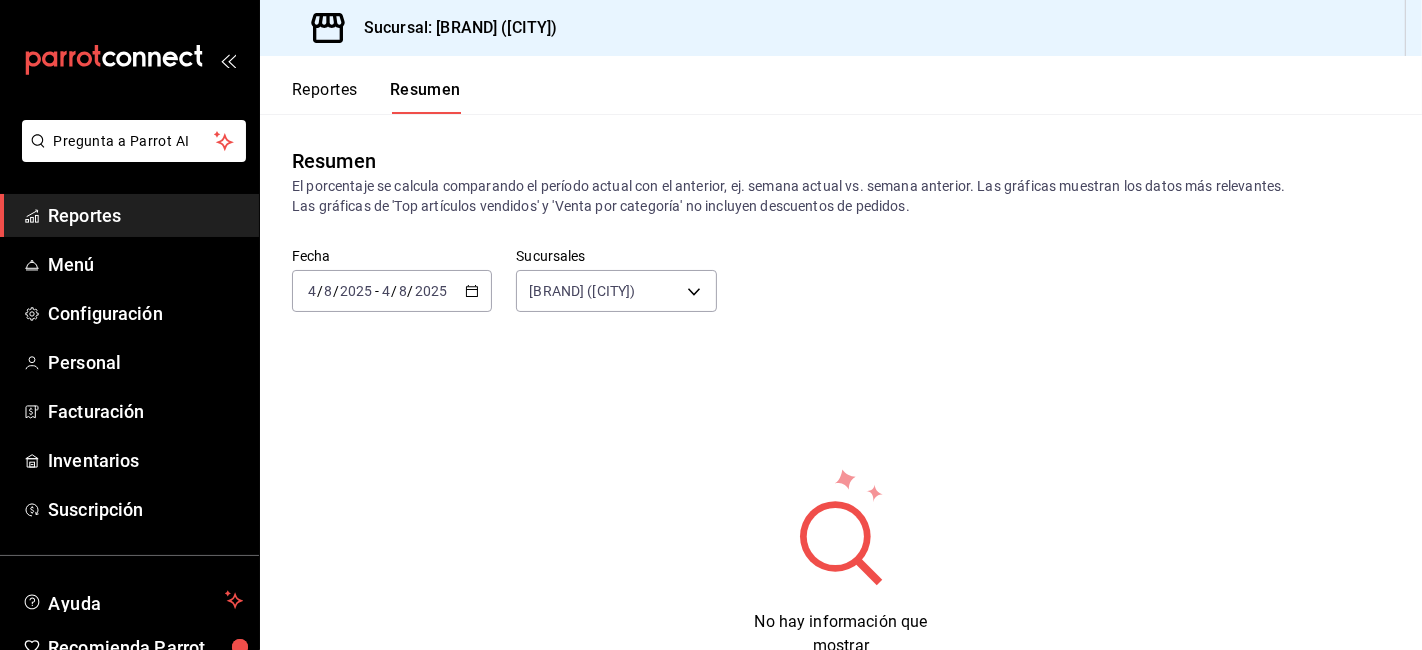 click 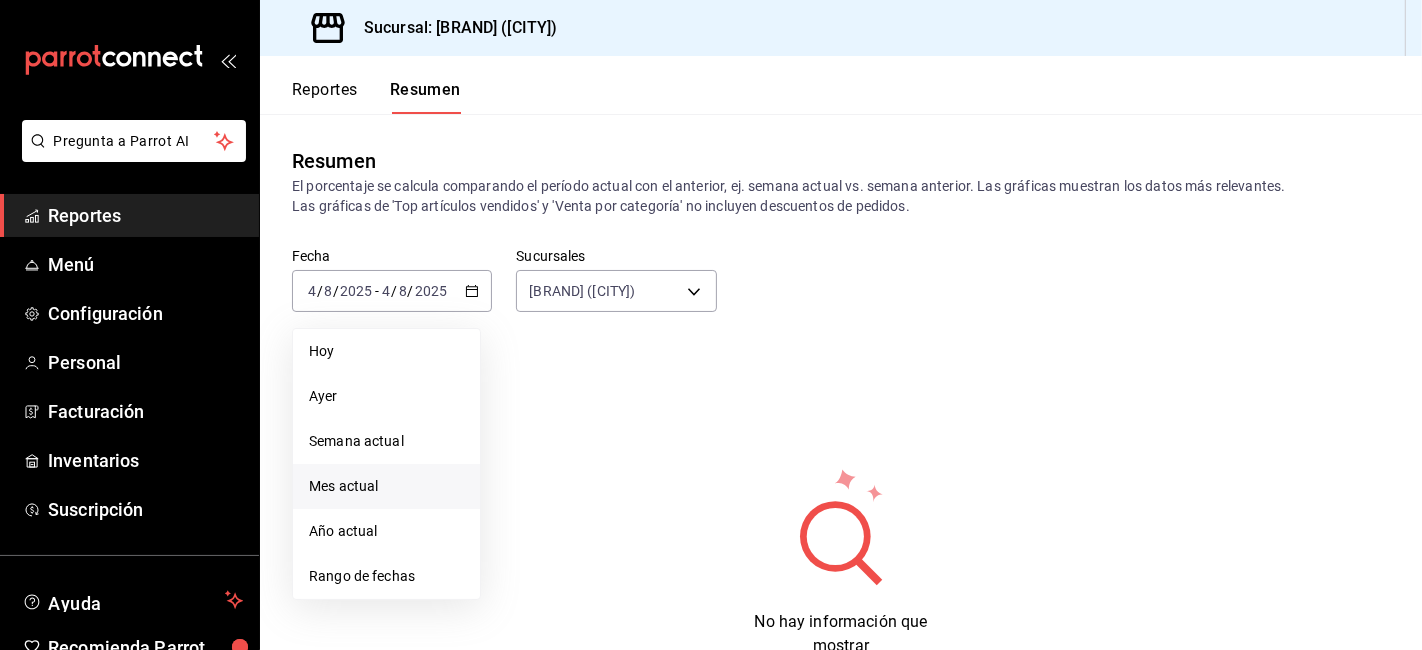click on "Mes actual" at bounding box center [386, 486] 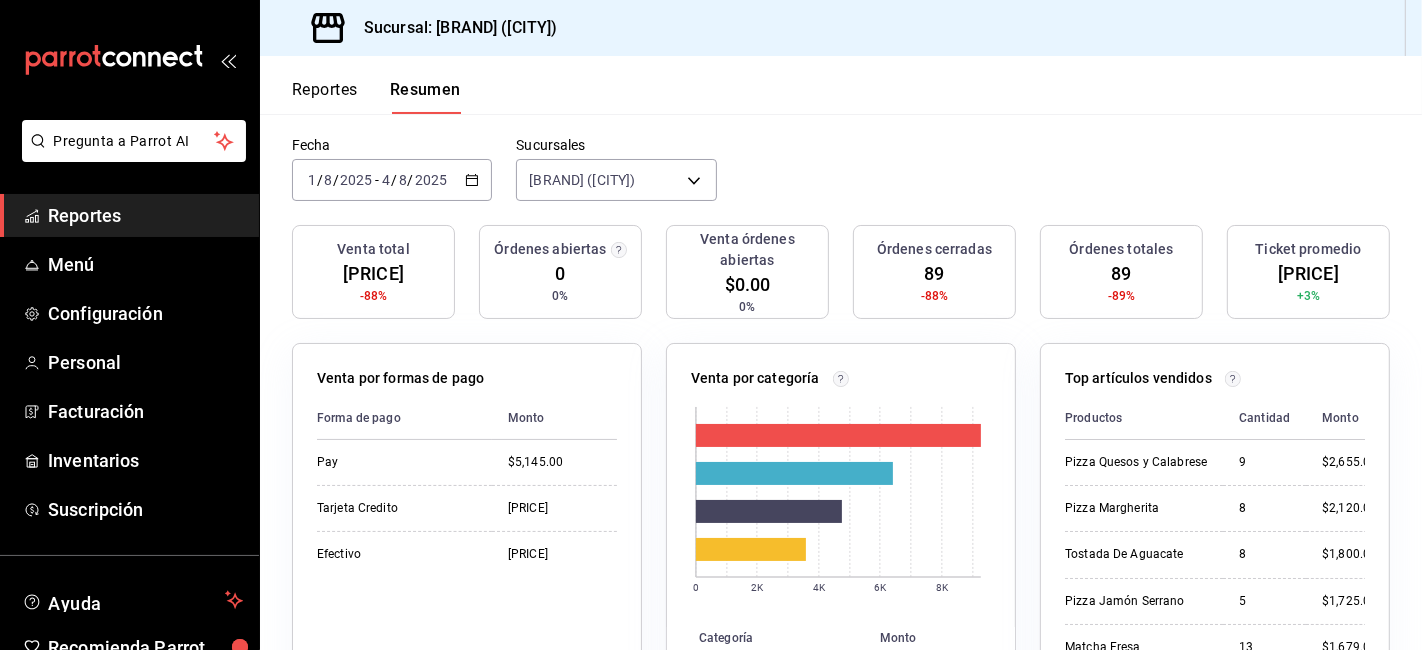 scroll, scrollTop: 222, scrollLeft: 0, axis: vertical 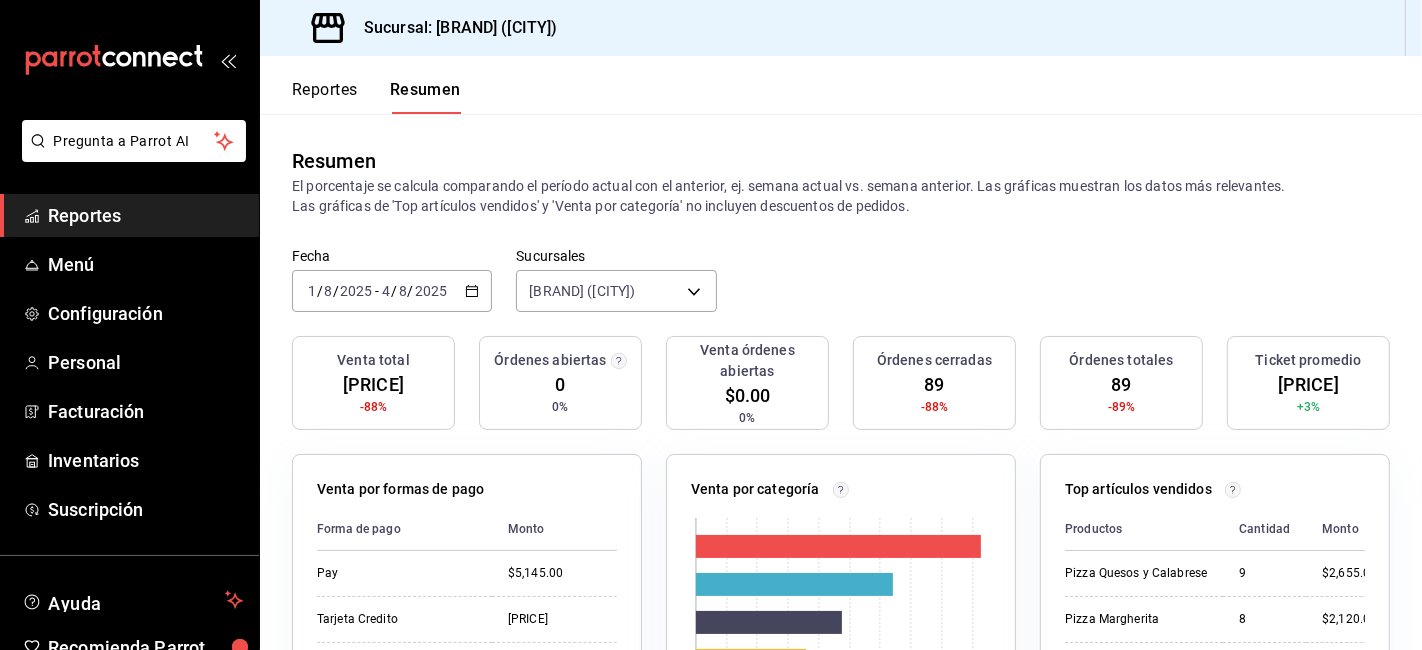 click on "2025-08-01 1 / 8 / 2025 - 2025-08-04 4 / 8 / 2025" at bounding box center [392, 291] 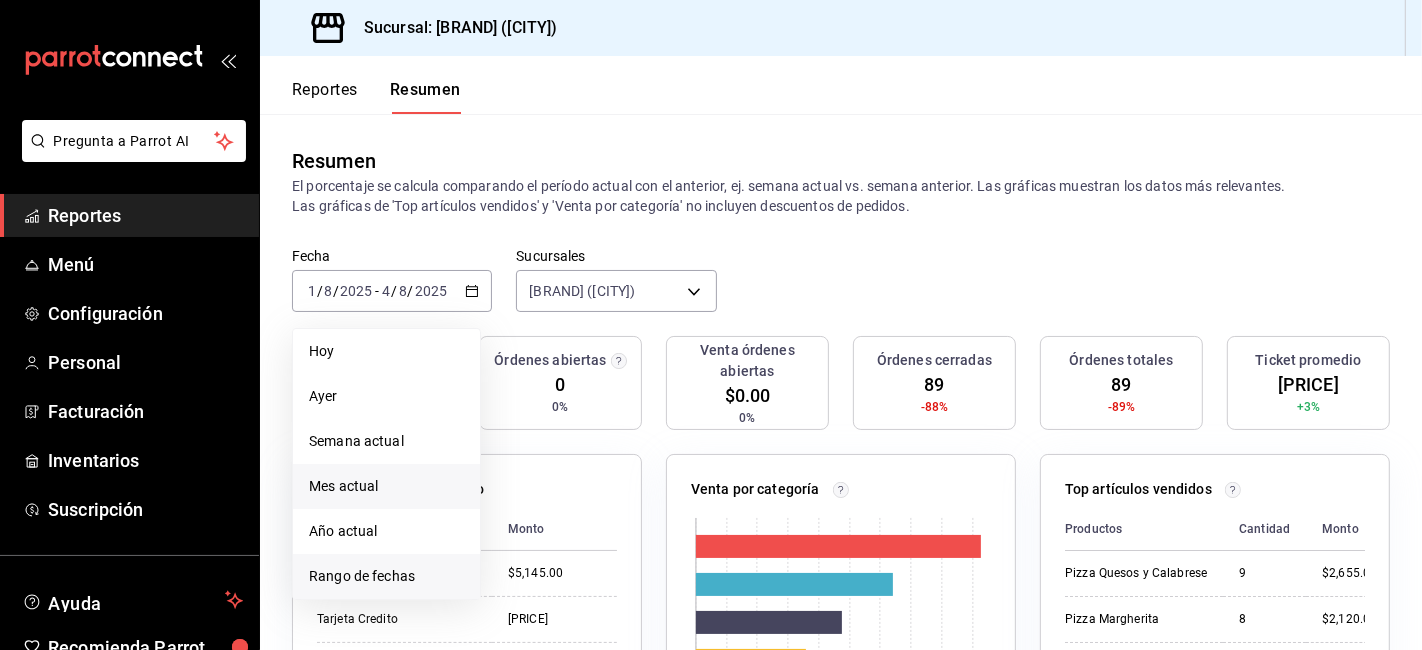 click on "Rango de fechas" at bounding box center (386, 576) 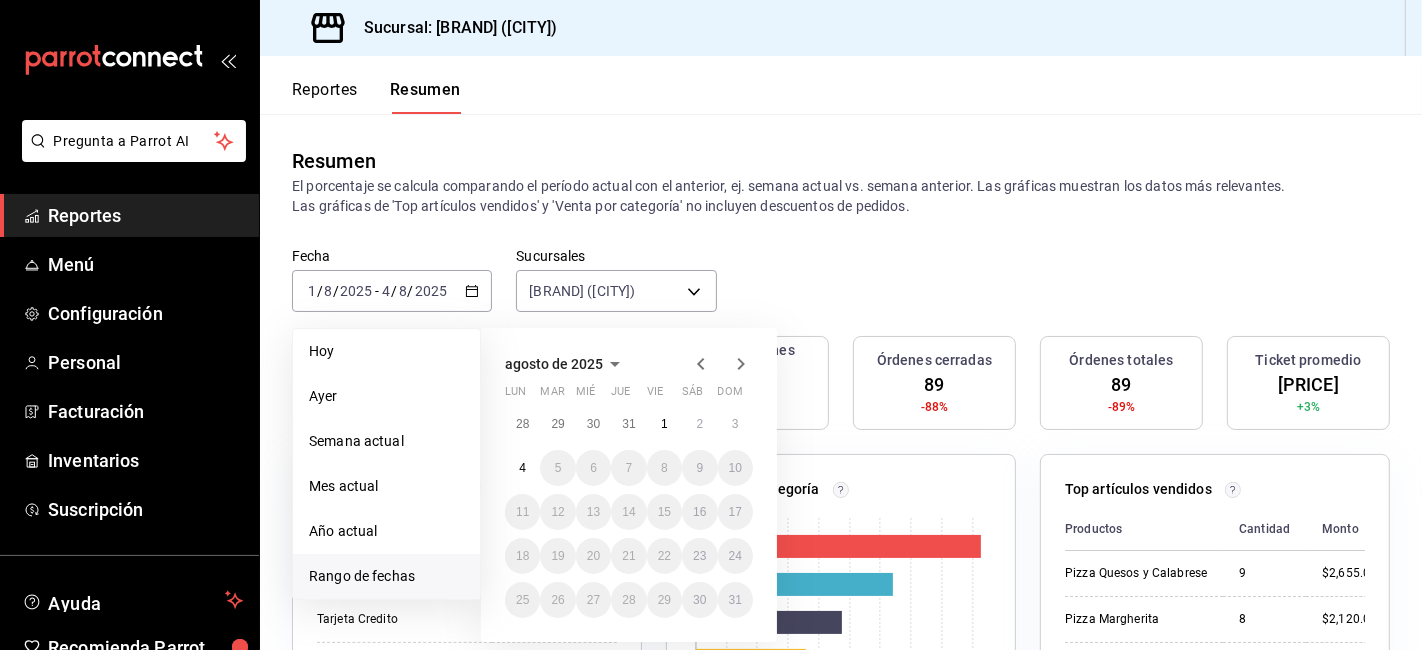 click 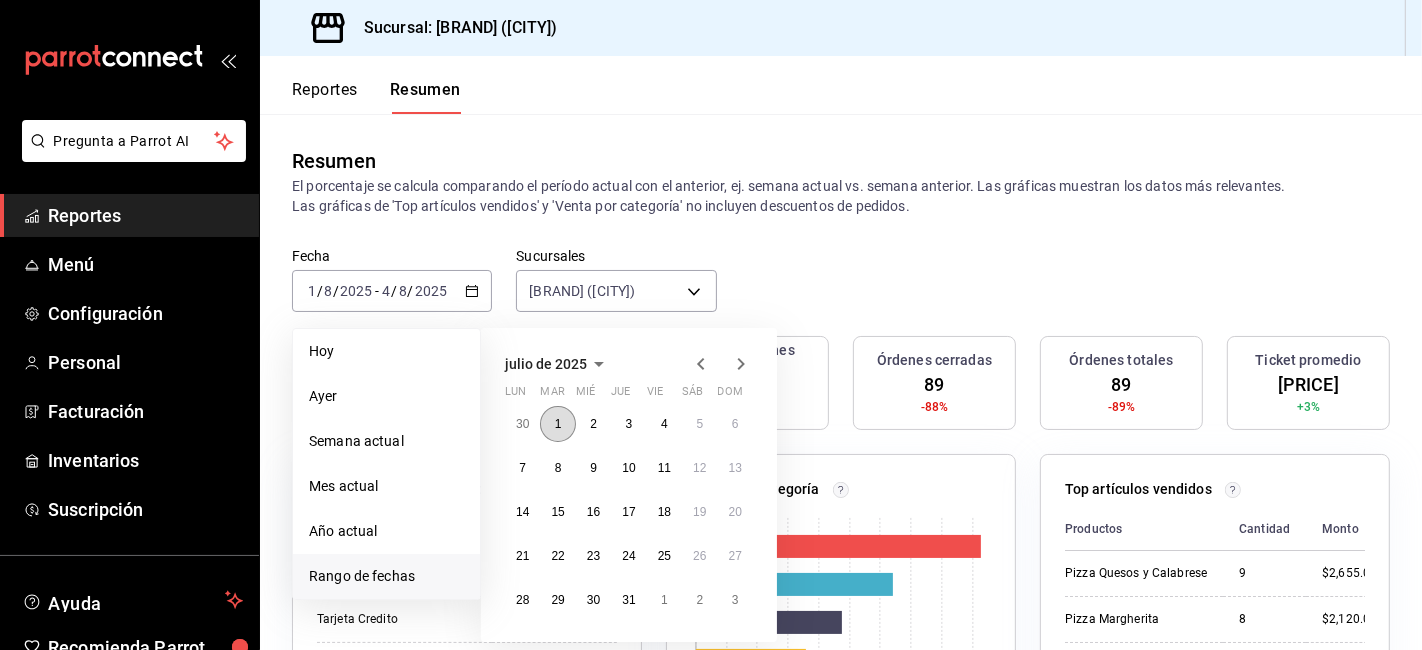 click on "1" at bounding box center (557, 424) 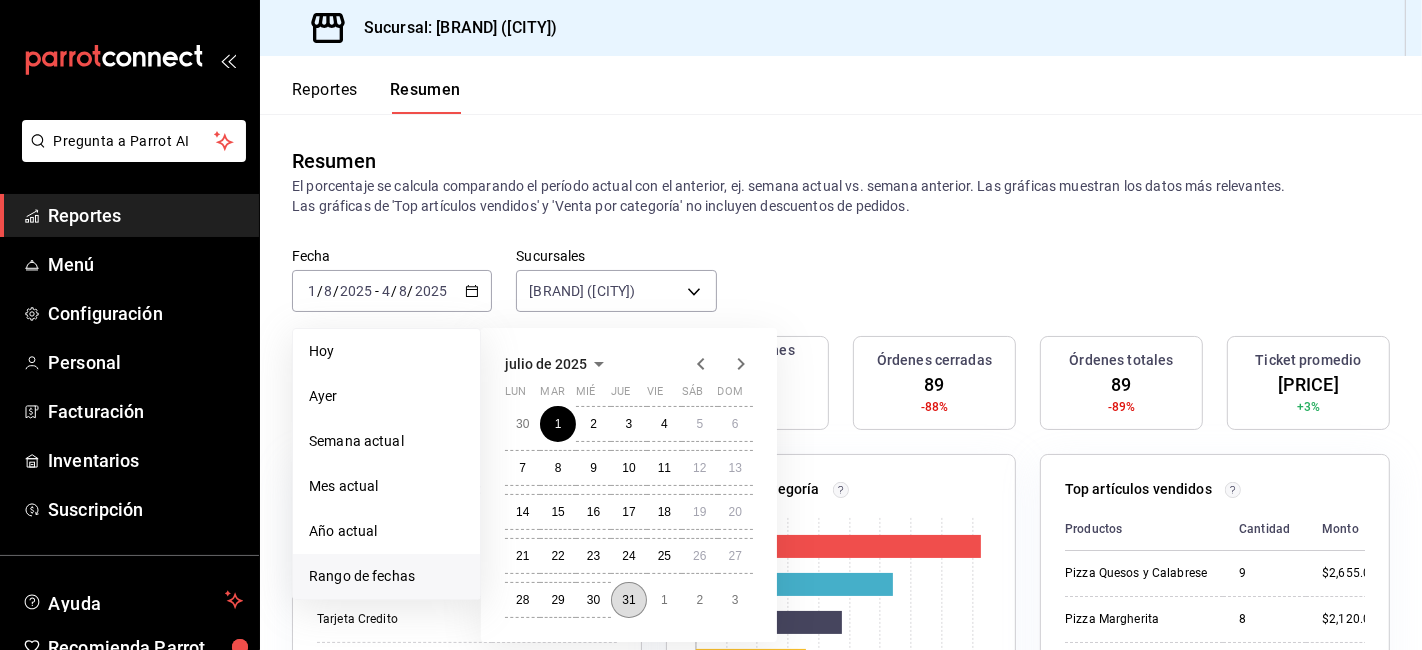 click on "31" at bounding box center (628, 600) 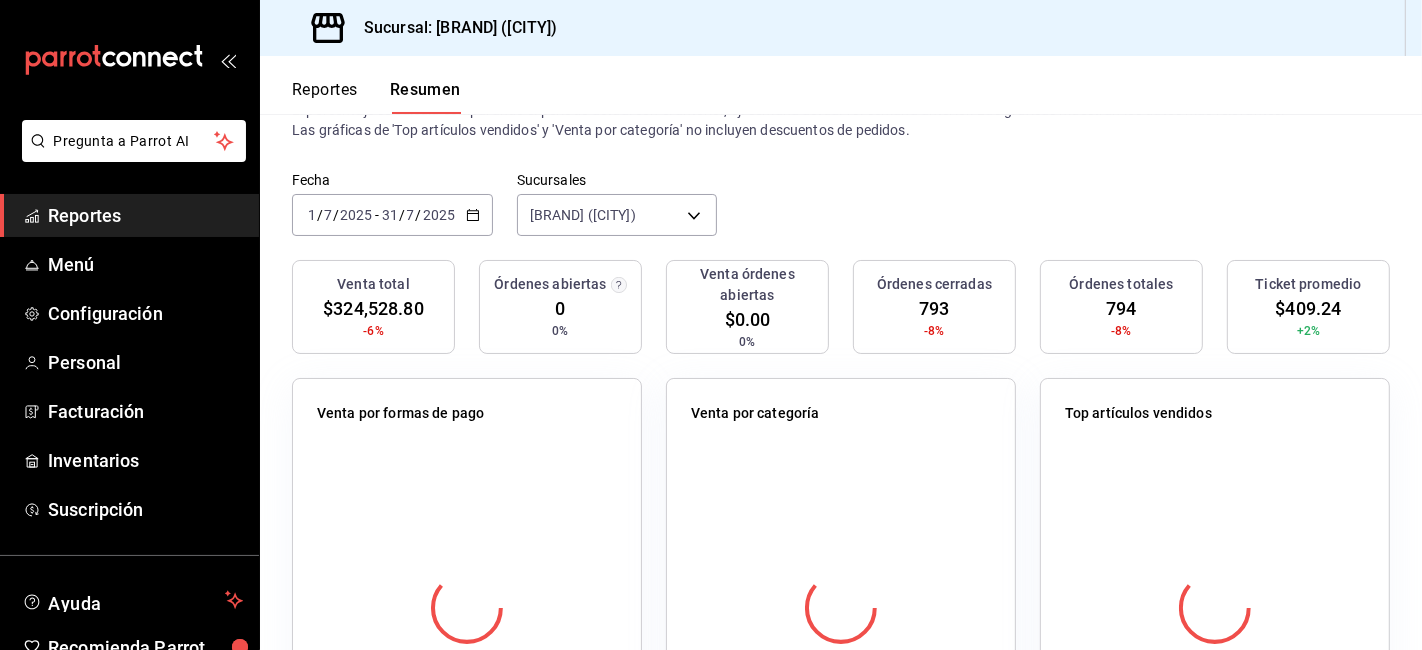 scroll, scrollTop: 111, scrollLeft: 0, axis: vertical 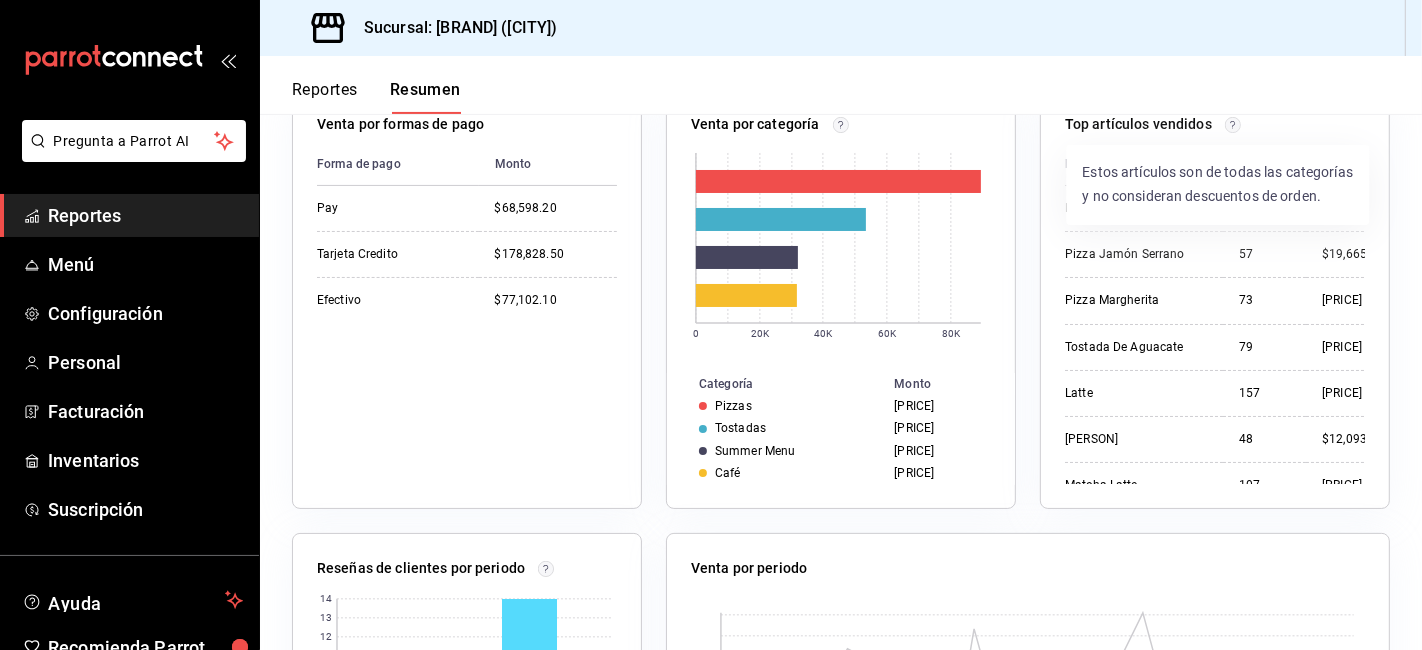 click 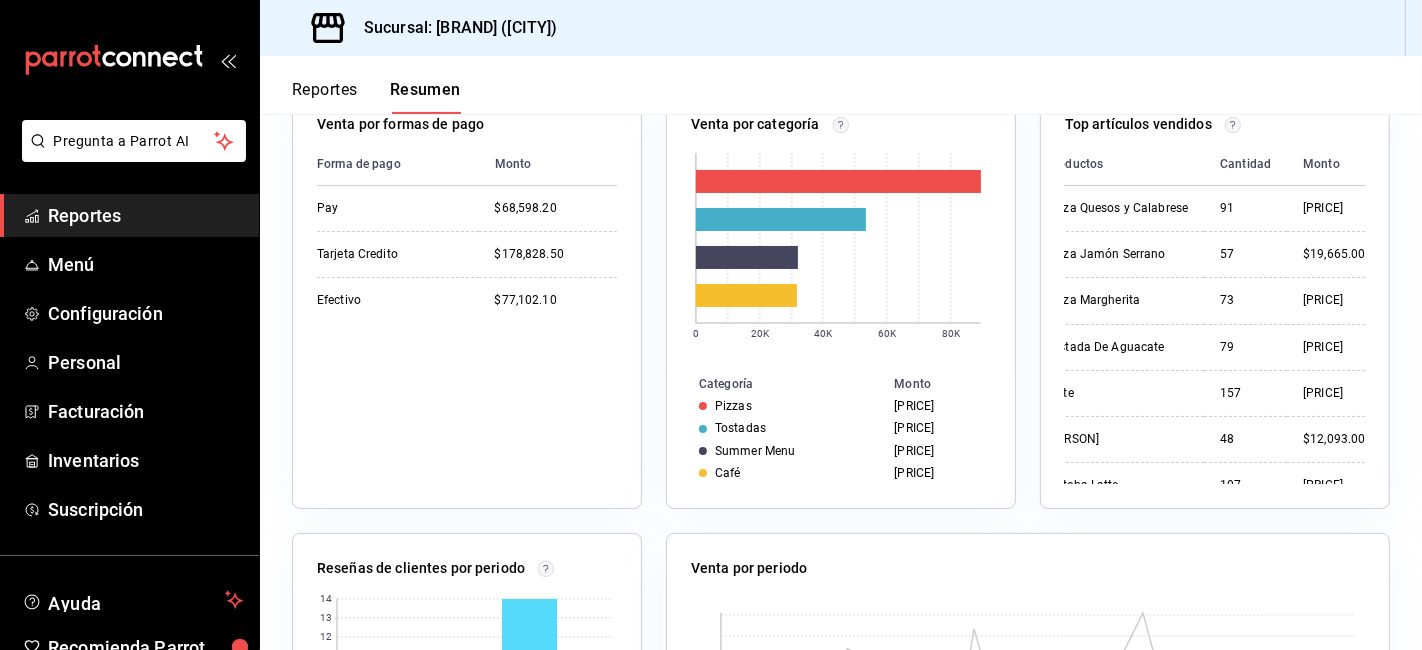 scroll, scrollTop: 0, scrollLeft: 0, axis: both 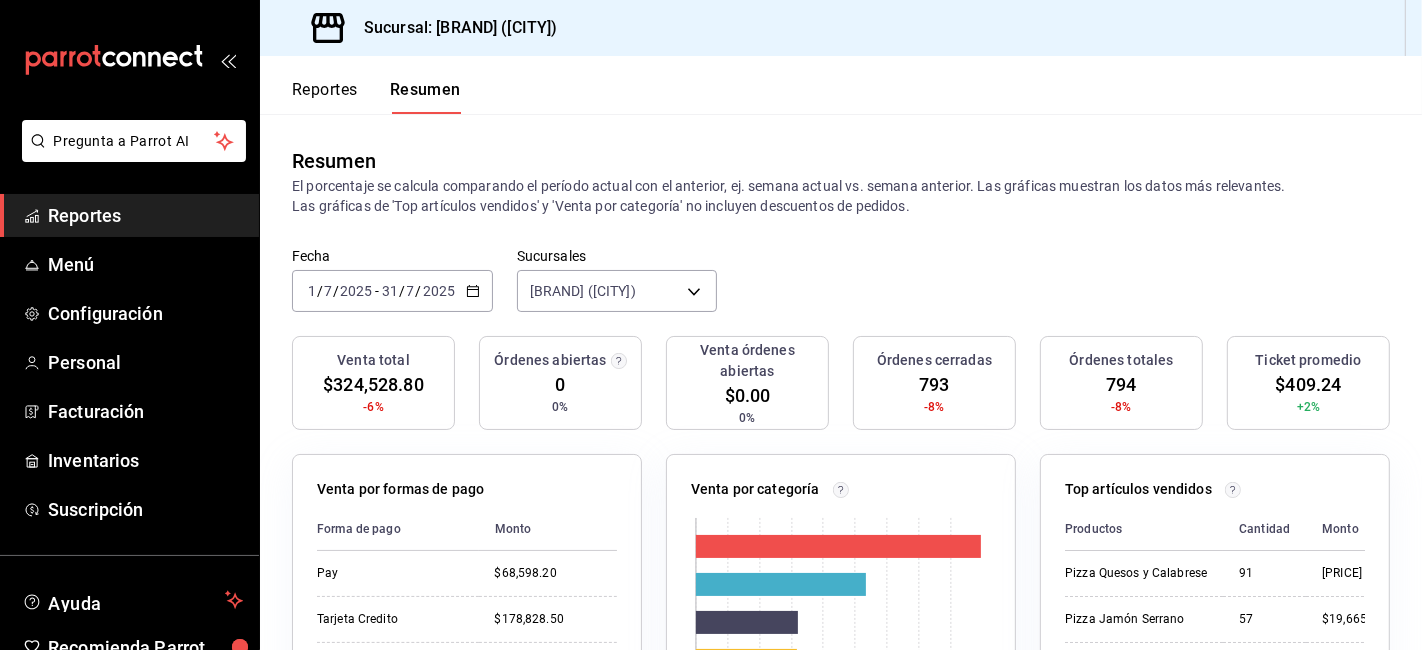 click on "Reportes" at bounding box center [145, 215] 